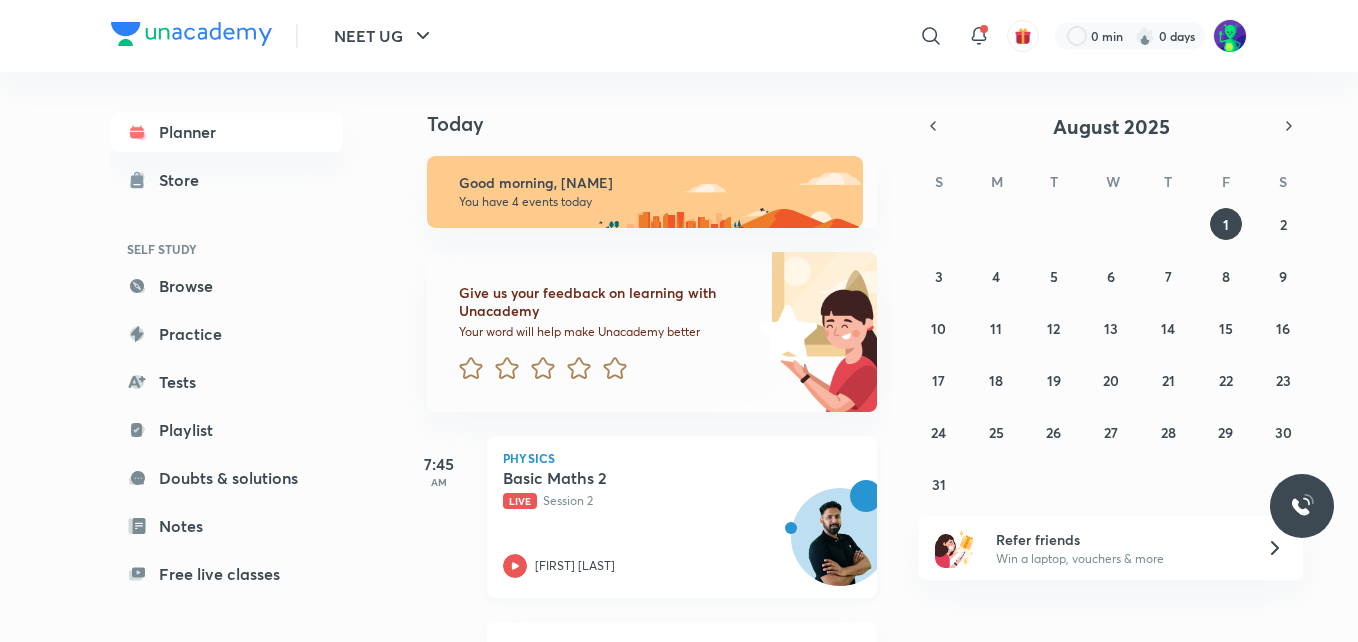 scroll, scrollTop: 0, scrollLeft: 0, axis: both 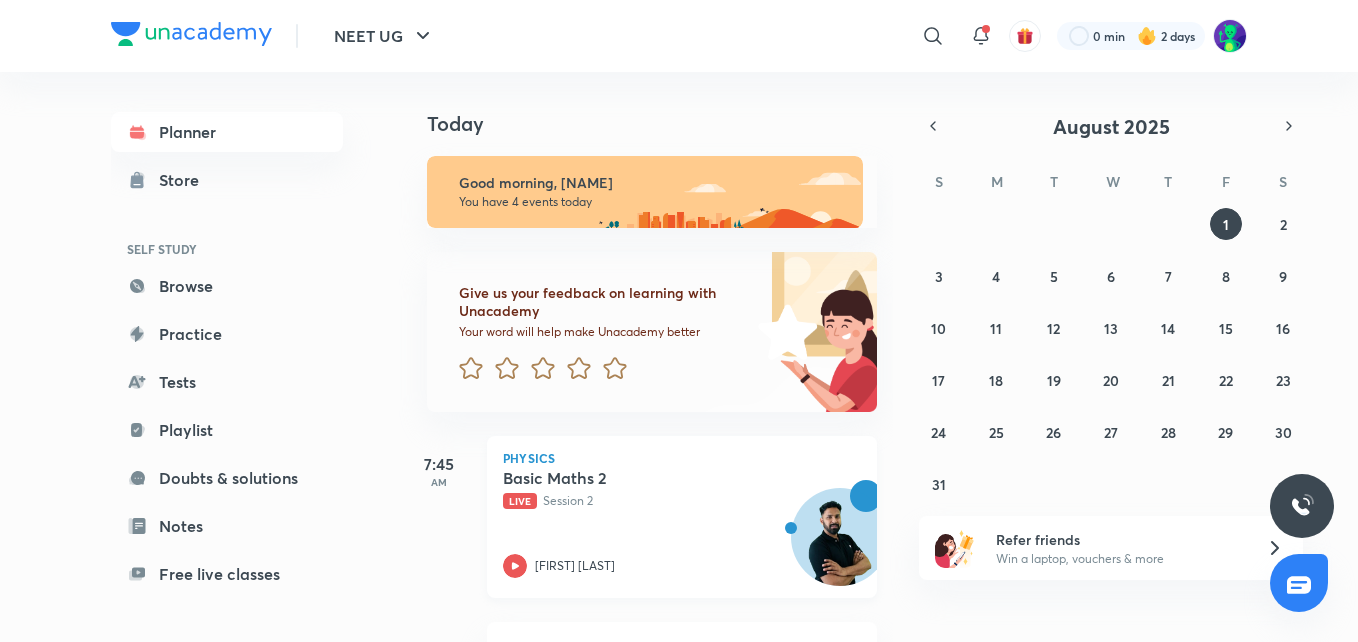 click on "Live Session 2" at bounding box center (660, 501) 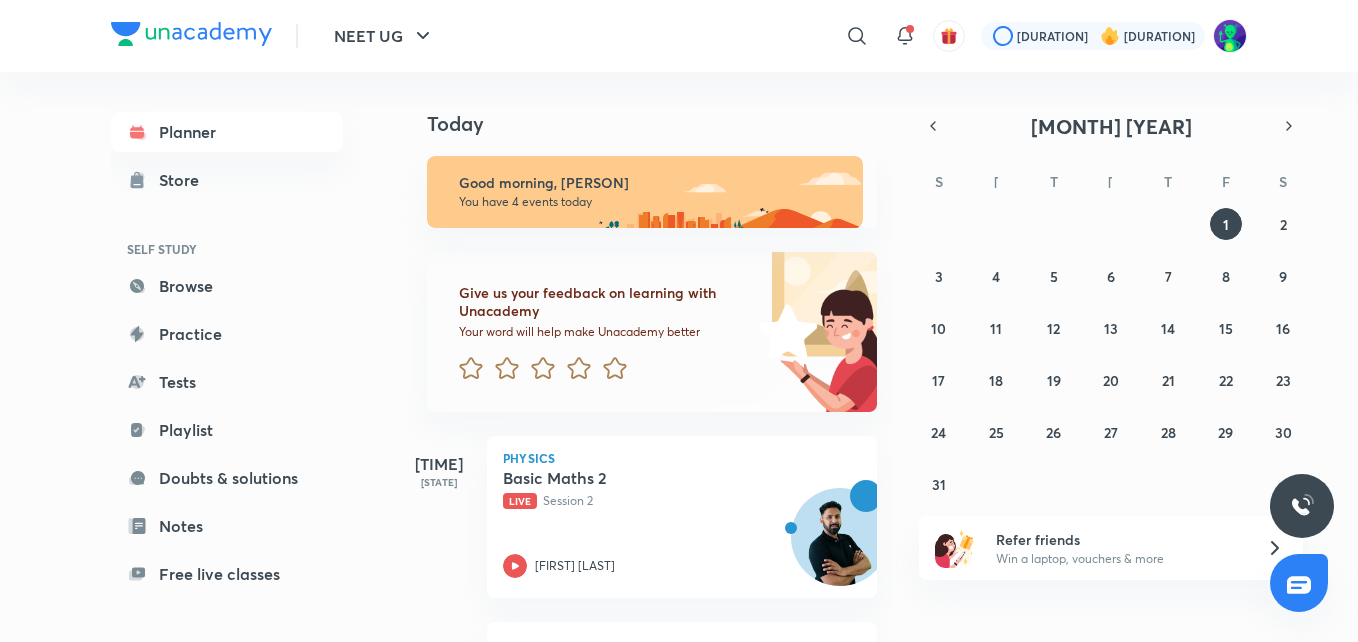 scroll, scrollTop: 0, scrollLeft: 0, axis: both 